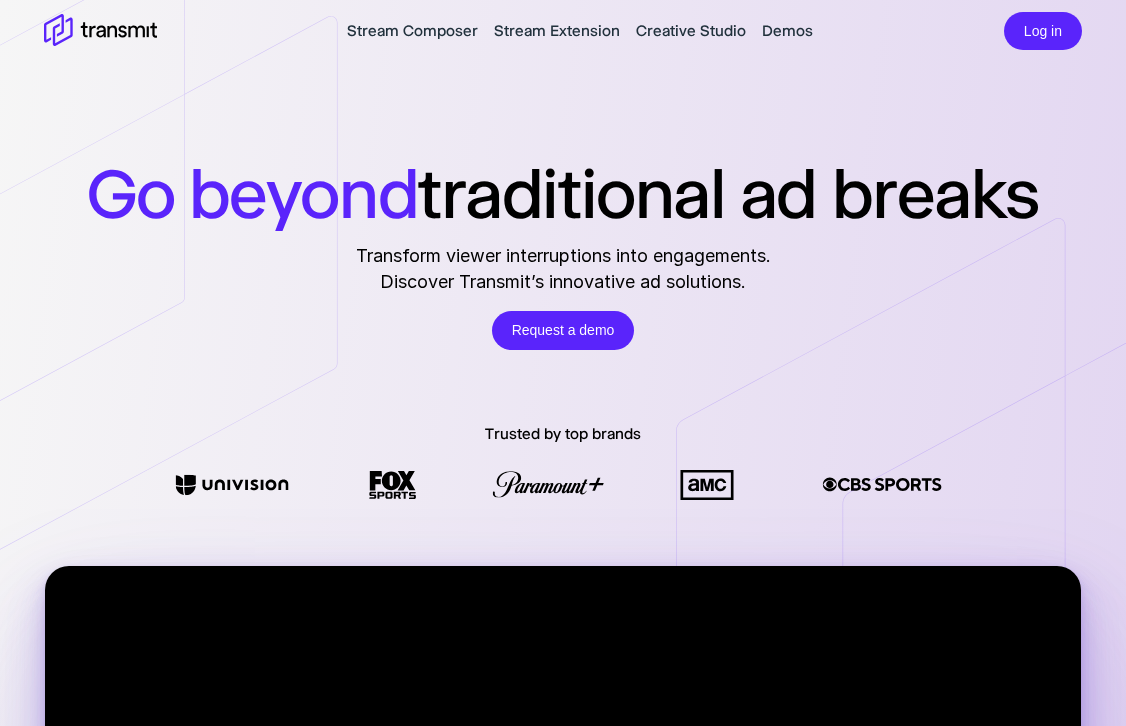 scroll, scrollTop: 0, scrollLeft: 0, axis: both 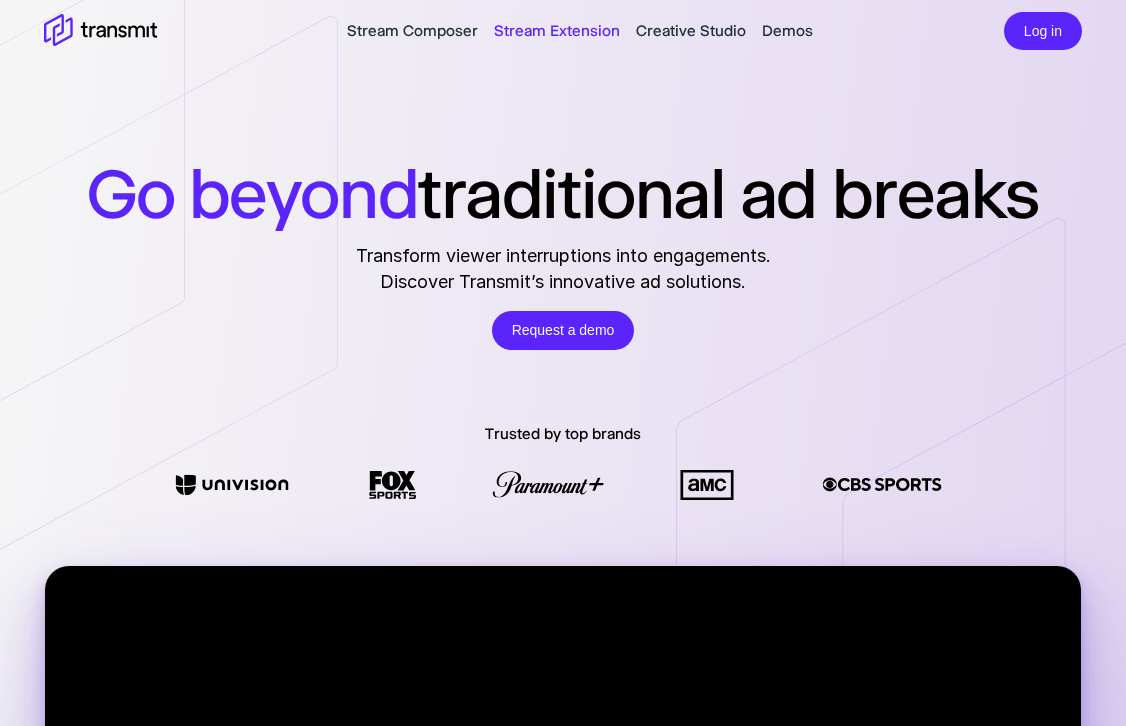 click on "Stream Extension" at bounding box center [557, 31] 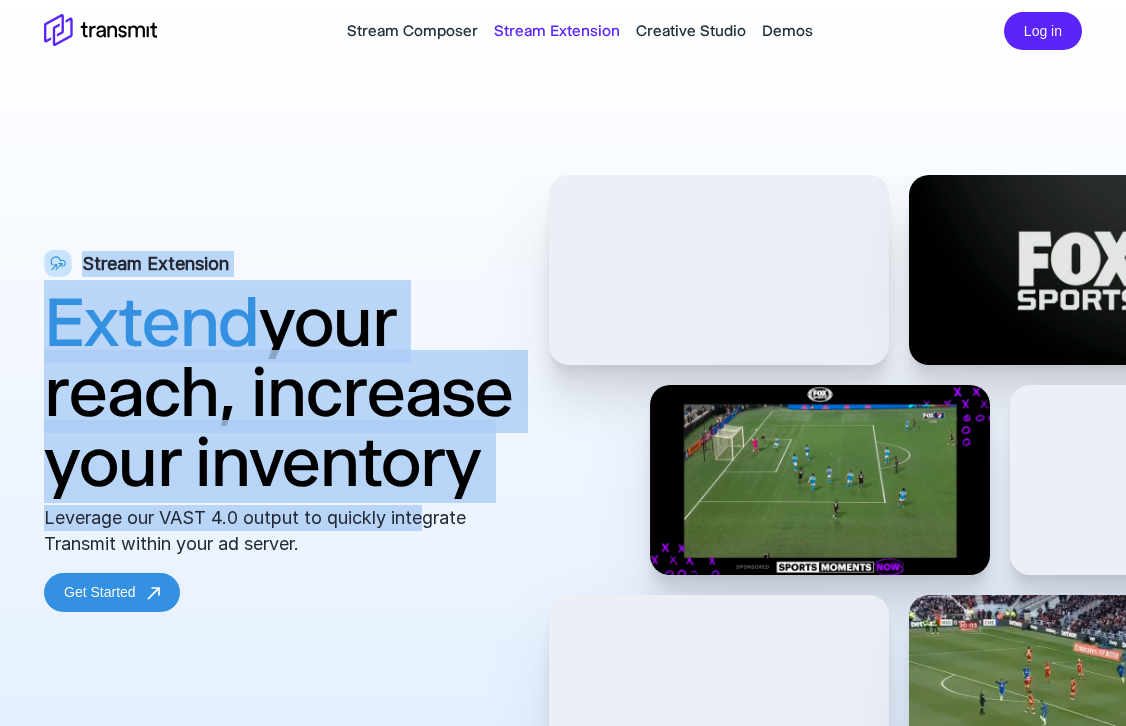 drag, startPoint x: 429, startPoint y: 505, endPoint x: 116, endPoint y: 226, distance: 419.29703 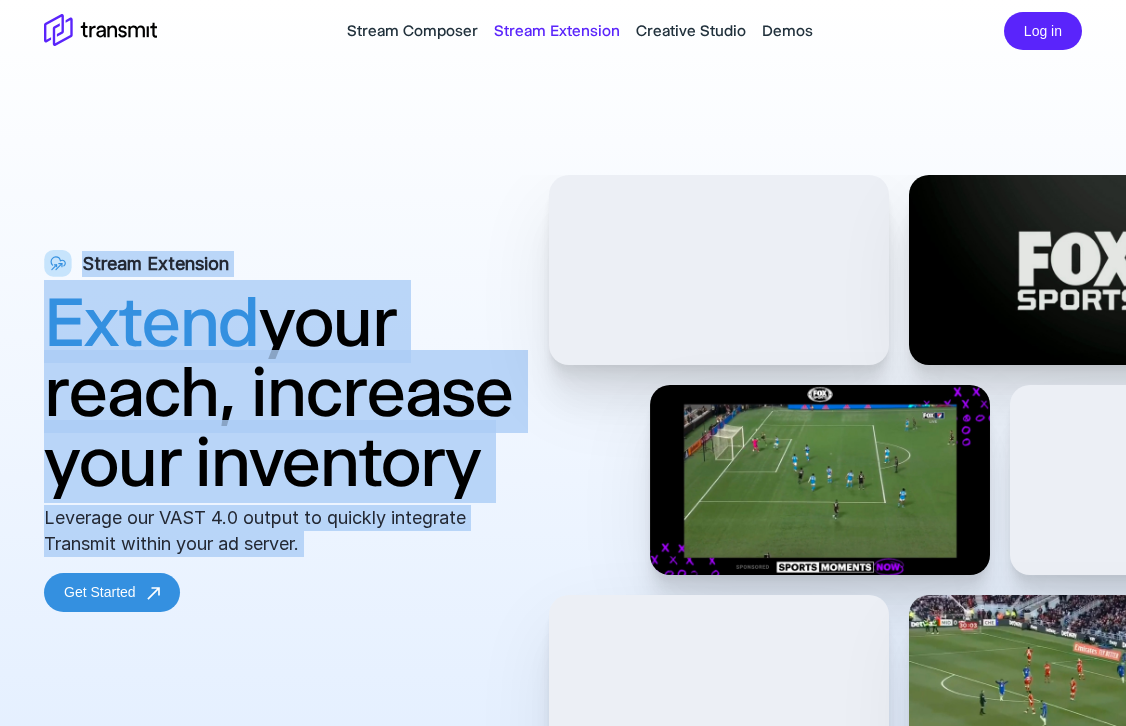 drag, startPoint x: 116, startPoint y: 226, endPoint x: 371, endPoint y: 587, distance: 441.97964 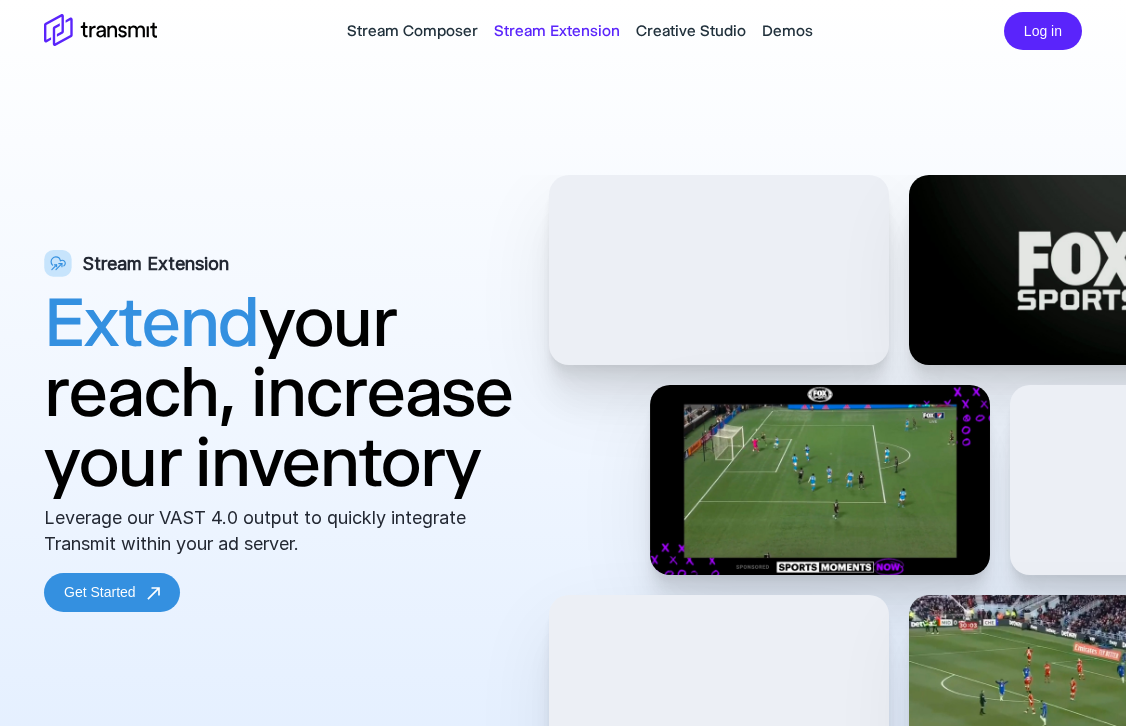 drag, startPoint x: 371, startPoint y: 553, endPoint x: 241, endPoint y: 200, distance: 376.17682 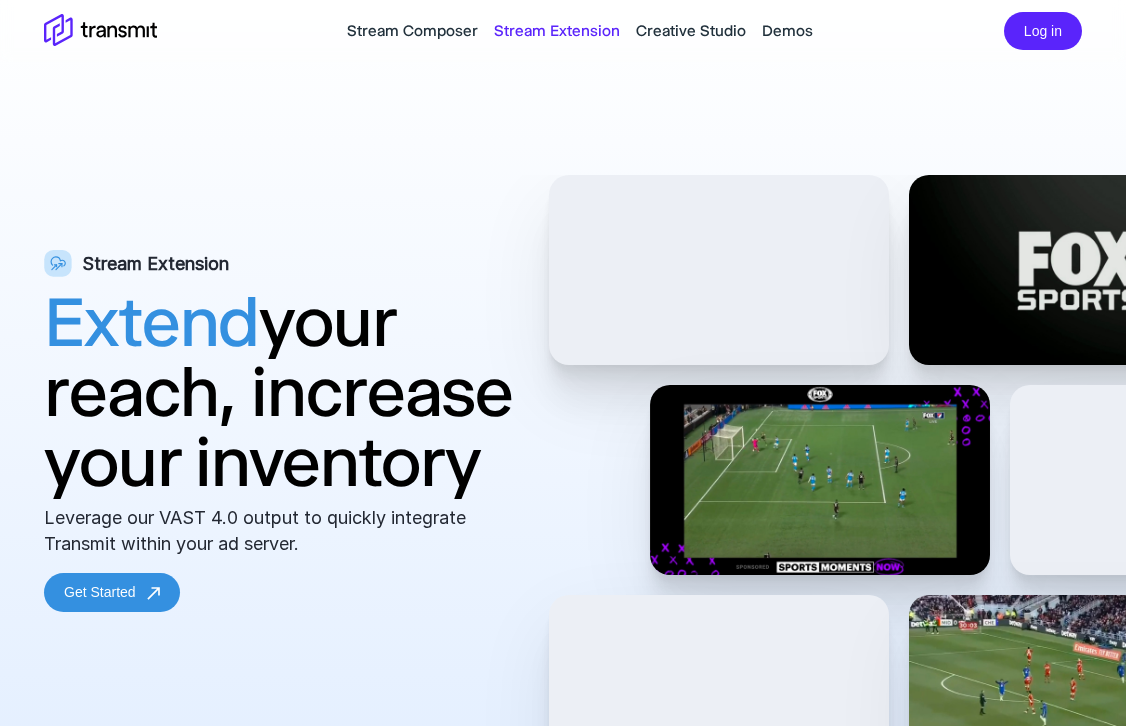 scroll, scrollTop: 948, scrollLeft: 0, axis: vertical 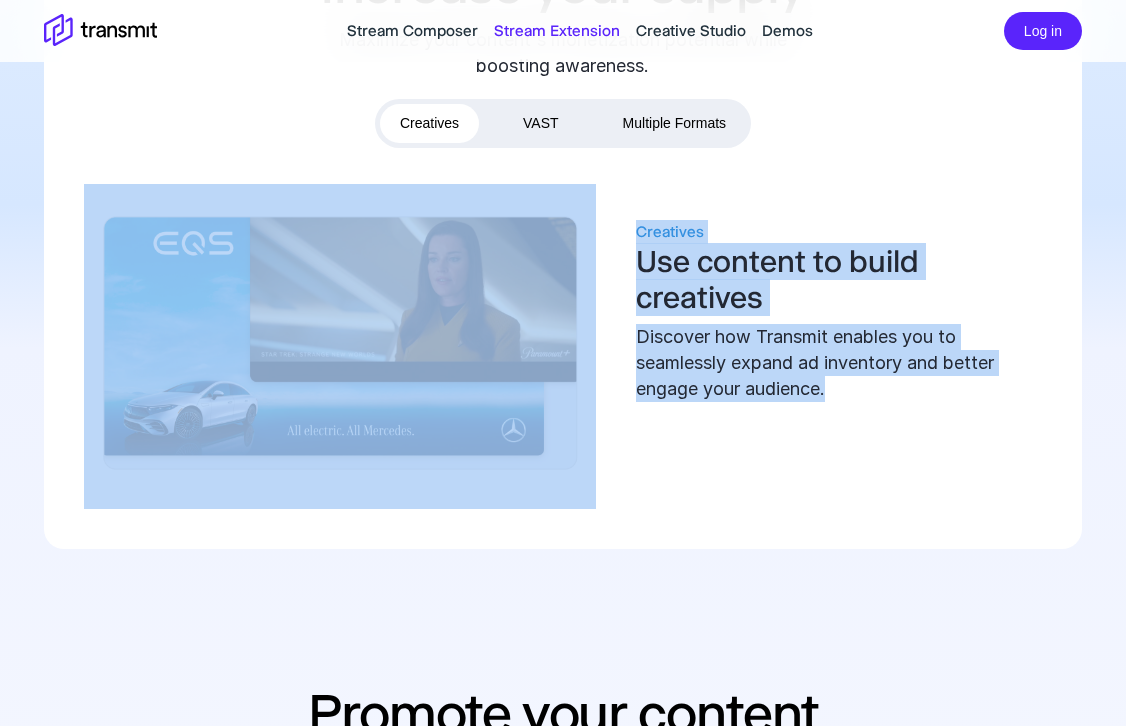 drag, startPoint x: 250, startPoint y: 90, endPoint x: 864, endPoint y: 468, distance: 721.02704 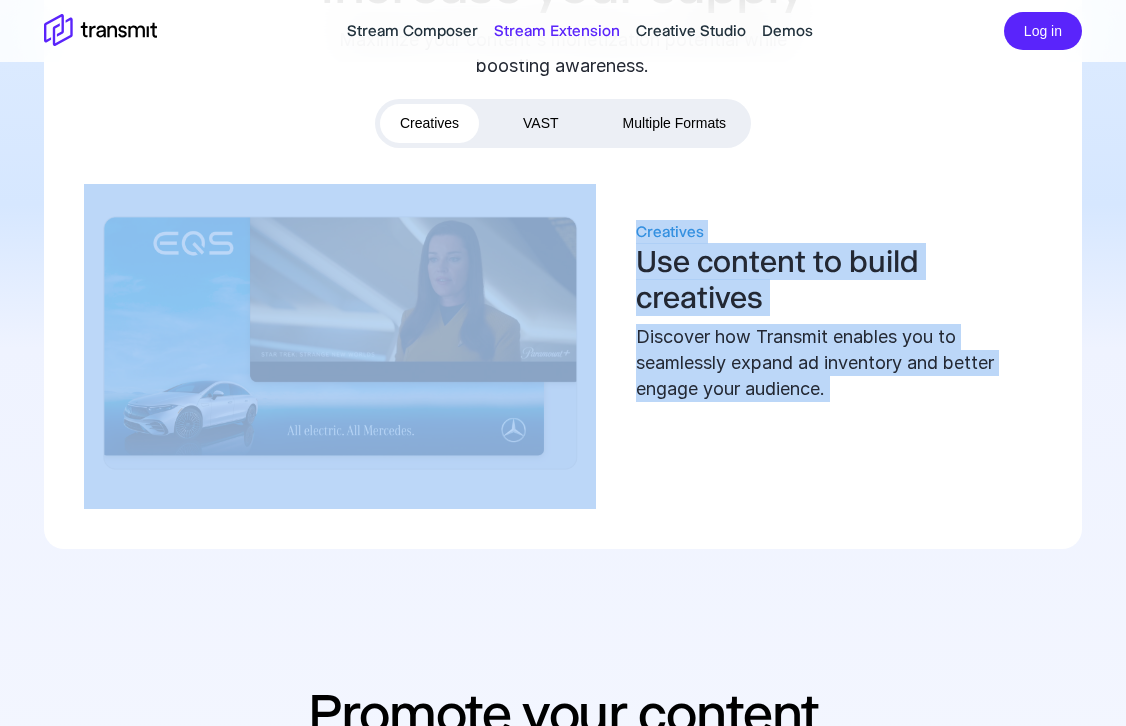 drag, startPoint x: 864, startPoint y: 468, endPoint x: 55, endPoint y: 22, distance: 923.79486 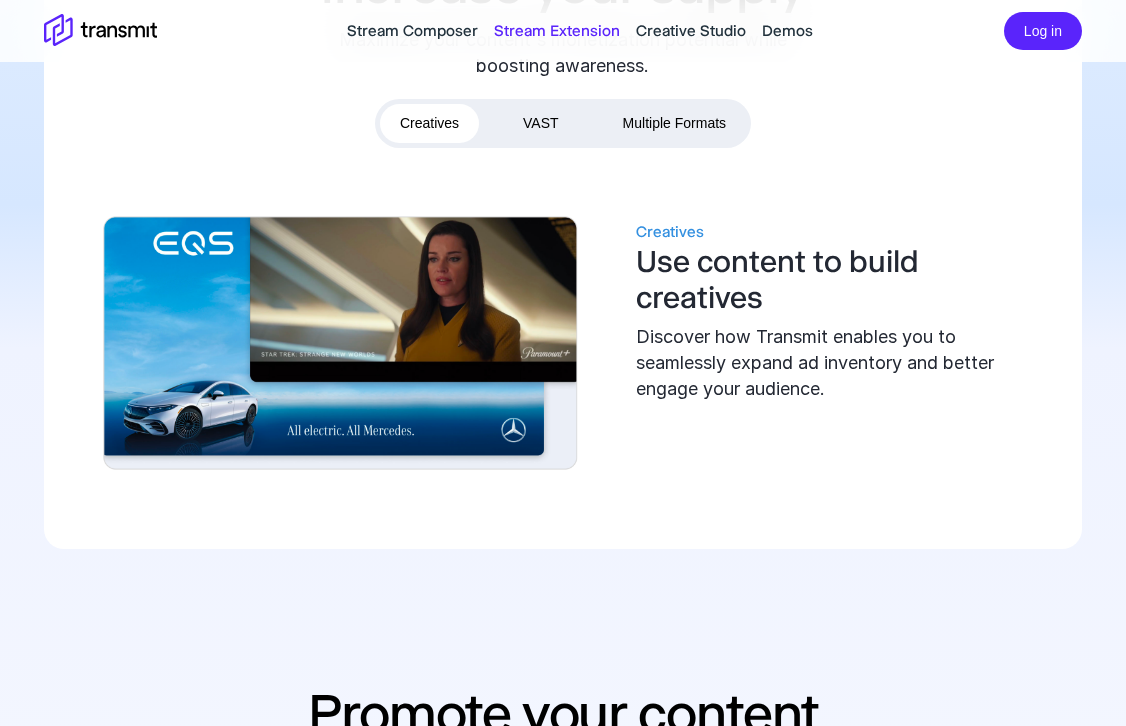 click on "Stream Composer Stream Extension Creative Studio Demos Log in" at bounding box center (563, 31) 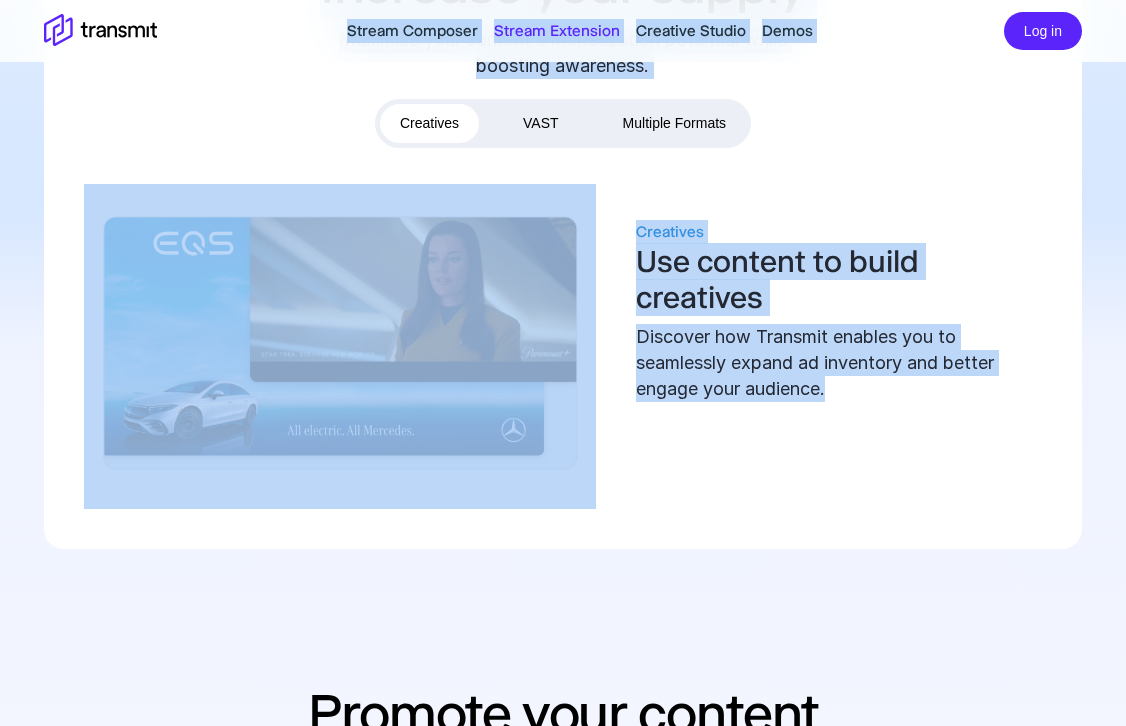 drag, startPoint x: 314, startPoint y: 16, endPoint x: 903, endPoint y: 433, distance: 721.6717 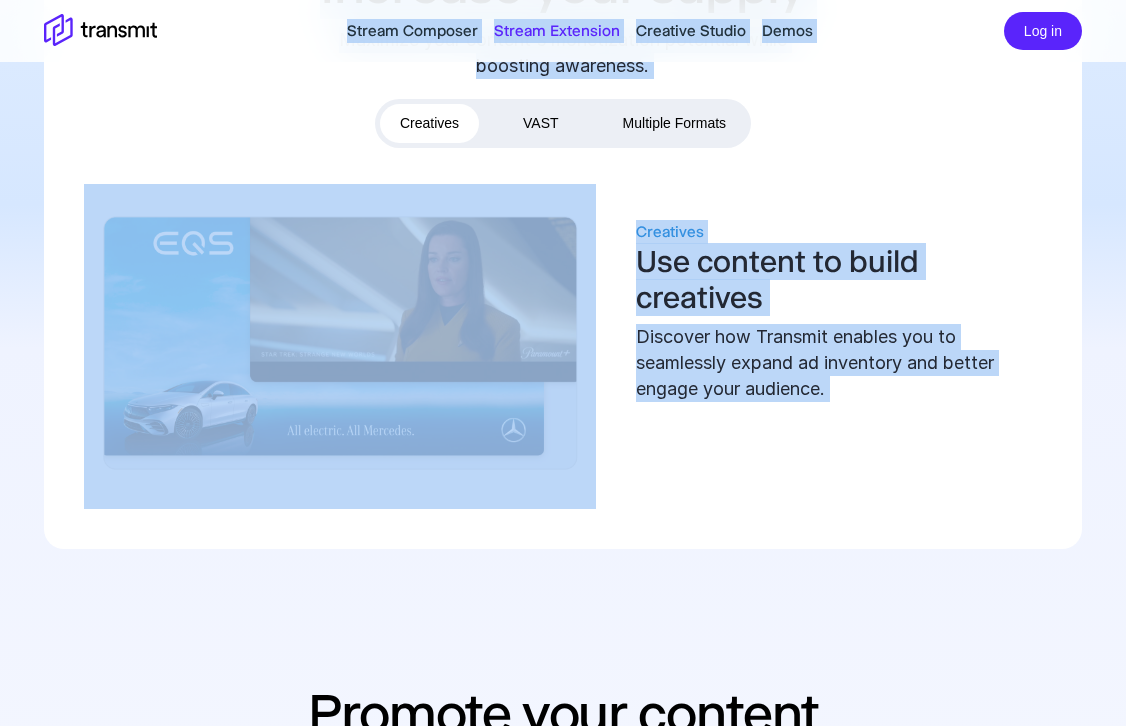 drag, startPoint x: 903, startPoint y: 433, endPoint x: 132, endPoint y: 9, distance: 879.896 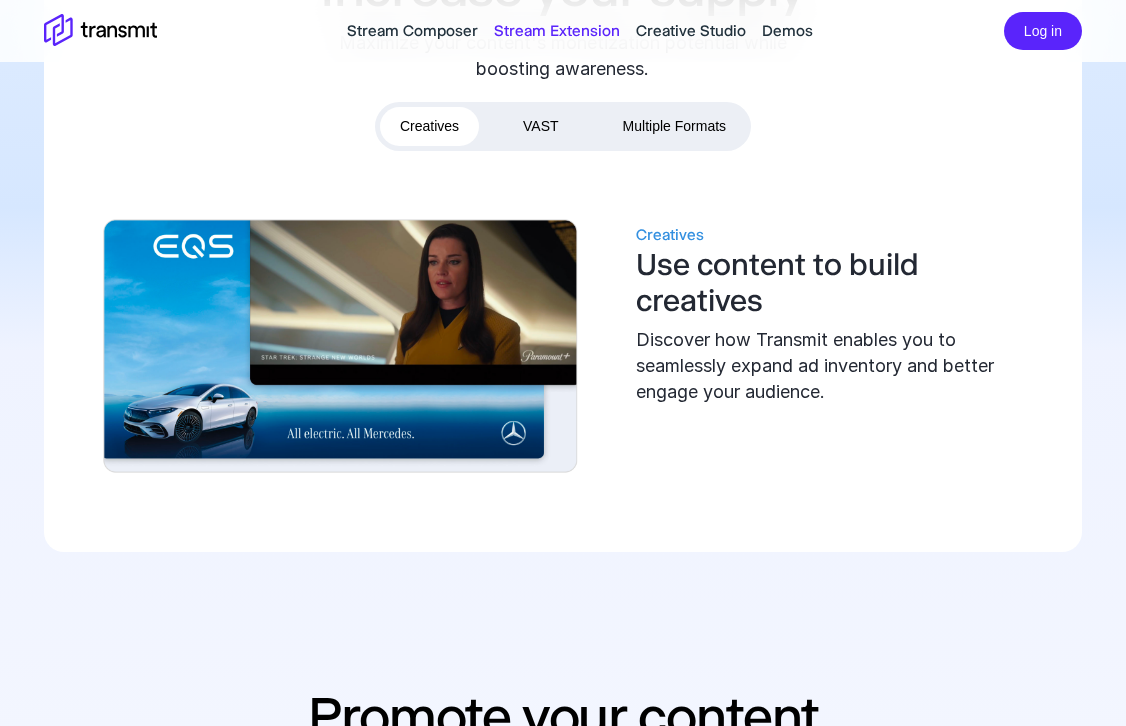 click on "Creatives VAST Multiple Formats" at bounding box center [563, 126] 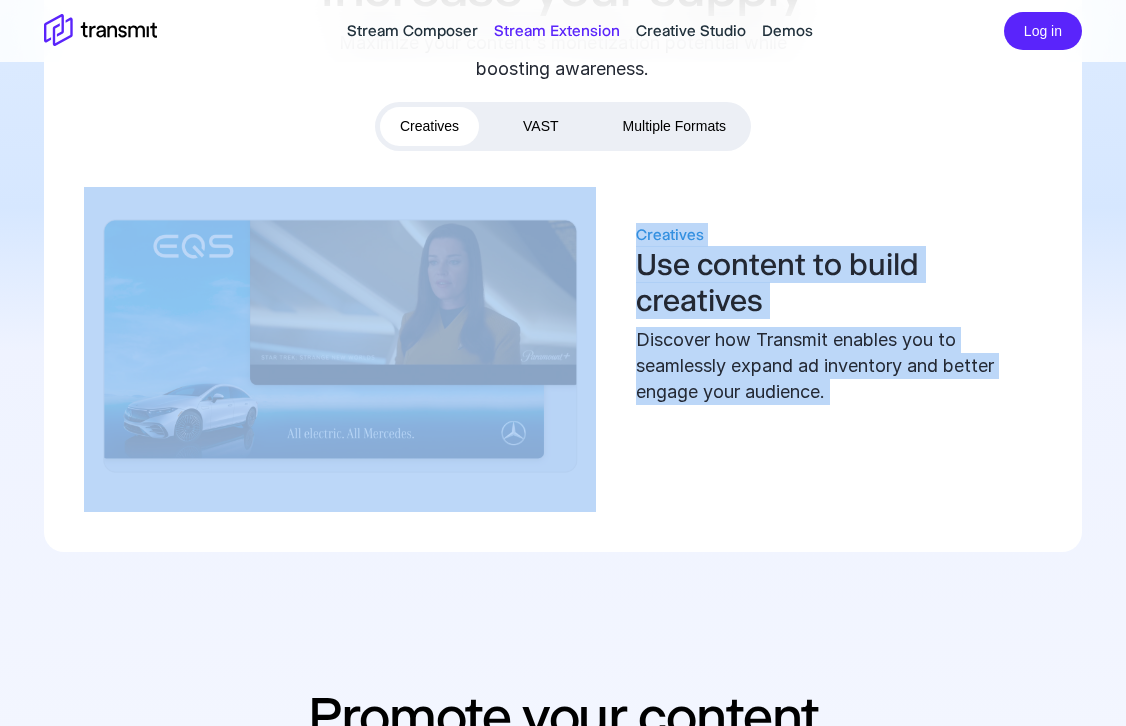 drag, startPoint x: 267, startPoint y: 115, endPoint x: 1011, endPoint y: 482, distance: 829.59326 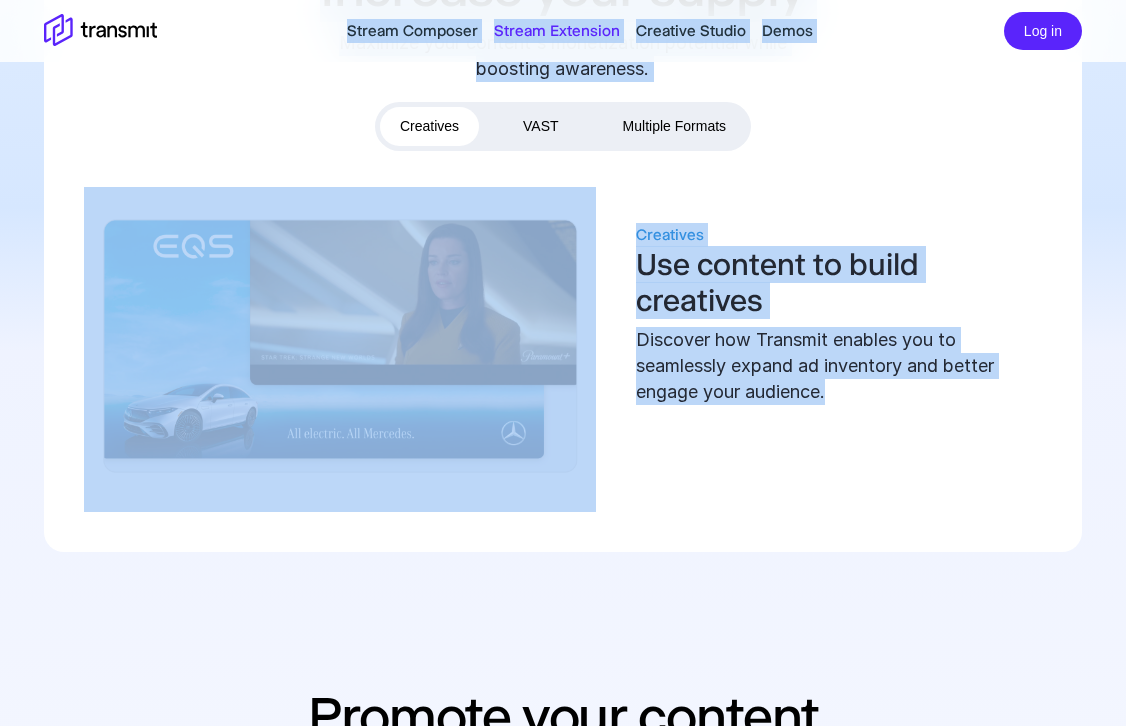 drag, startPoint x: 310, startPoint y: 19, endPoint x: 900, endPoint y: 401, distance: 702.8684 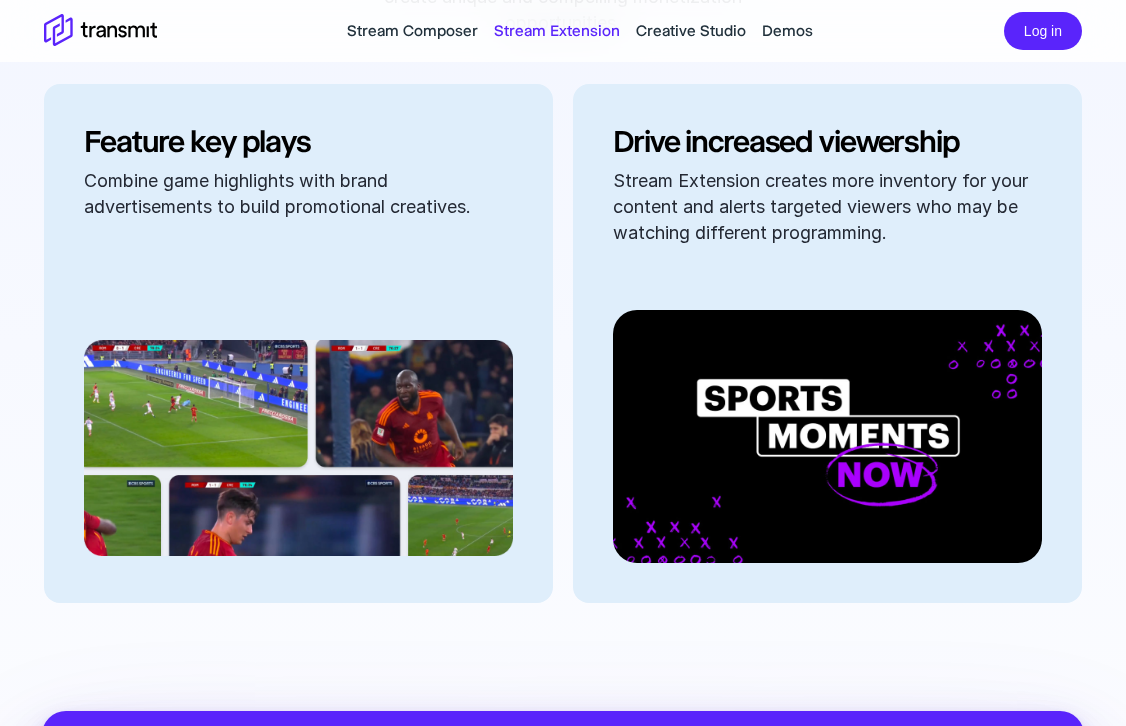 scroll, scrollTop: 1772, scrollLeft: 0, axis: vertical 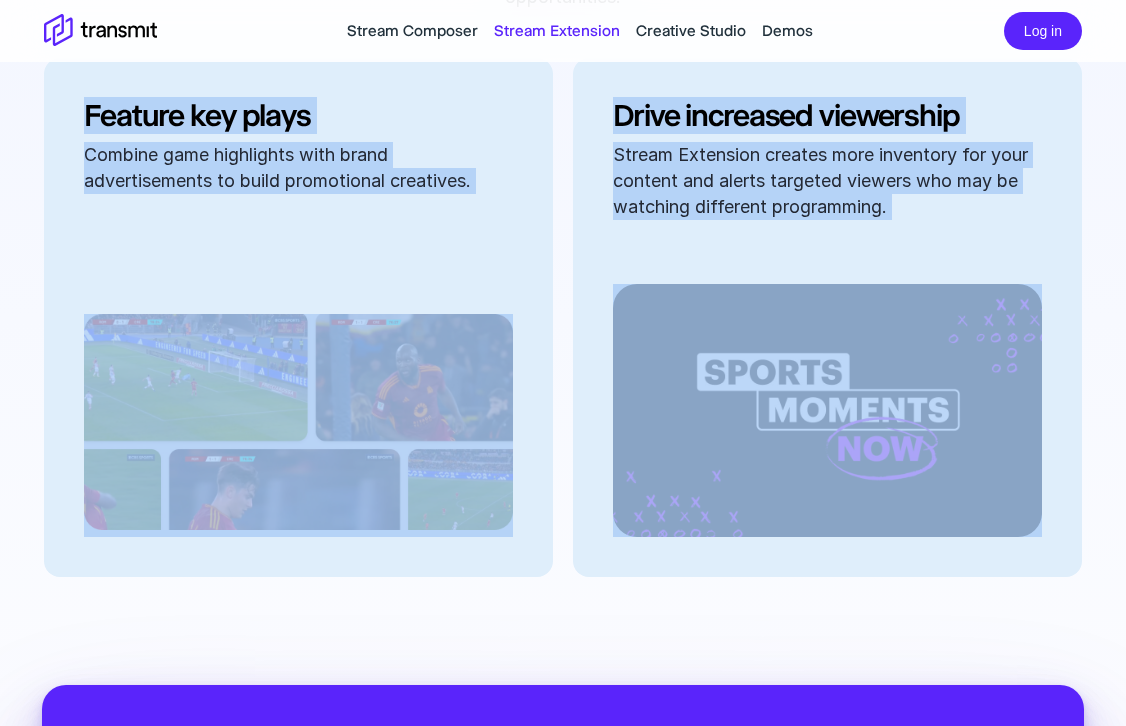 drag, startPoint x: 311, startPoint y: 74, endPoint x: 1019, endPoint y: 626, distance: 897.7572 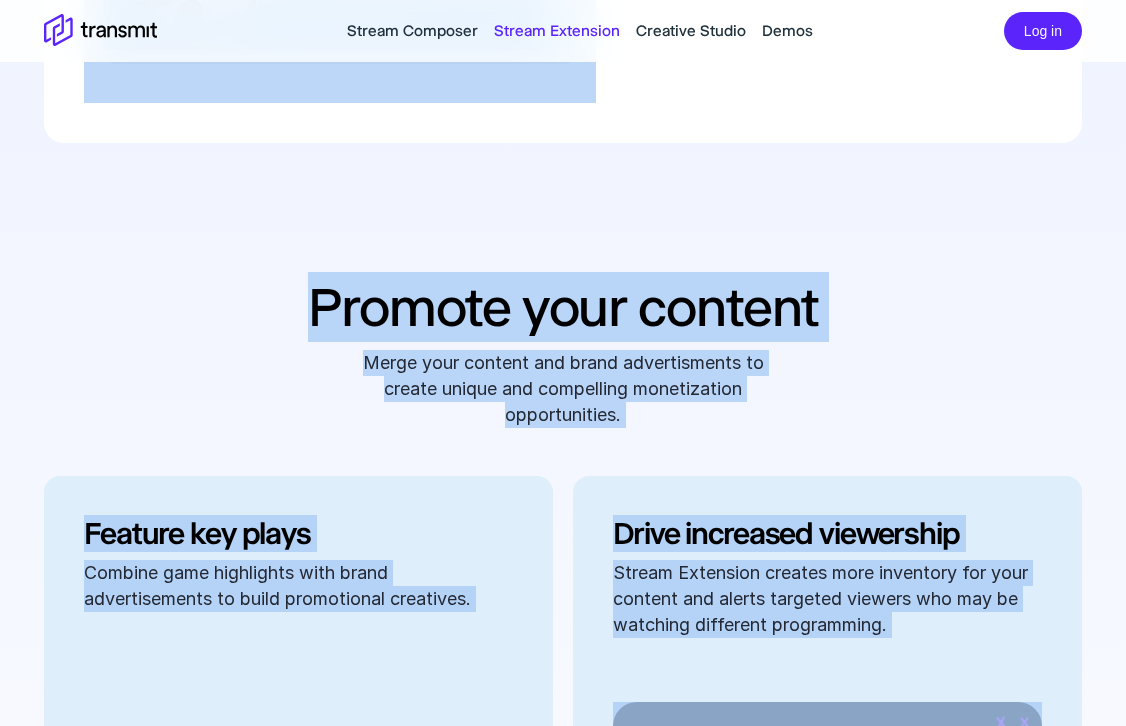 scroll, scrollTop: 1153, scrollLeft: 0, axis: vertical 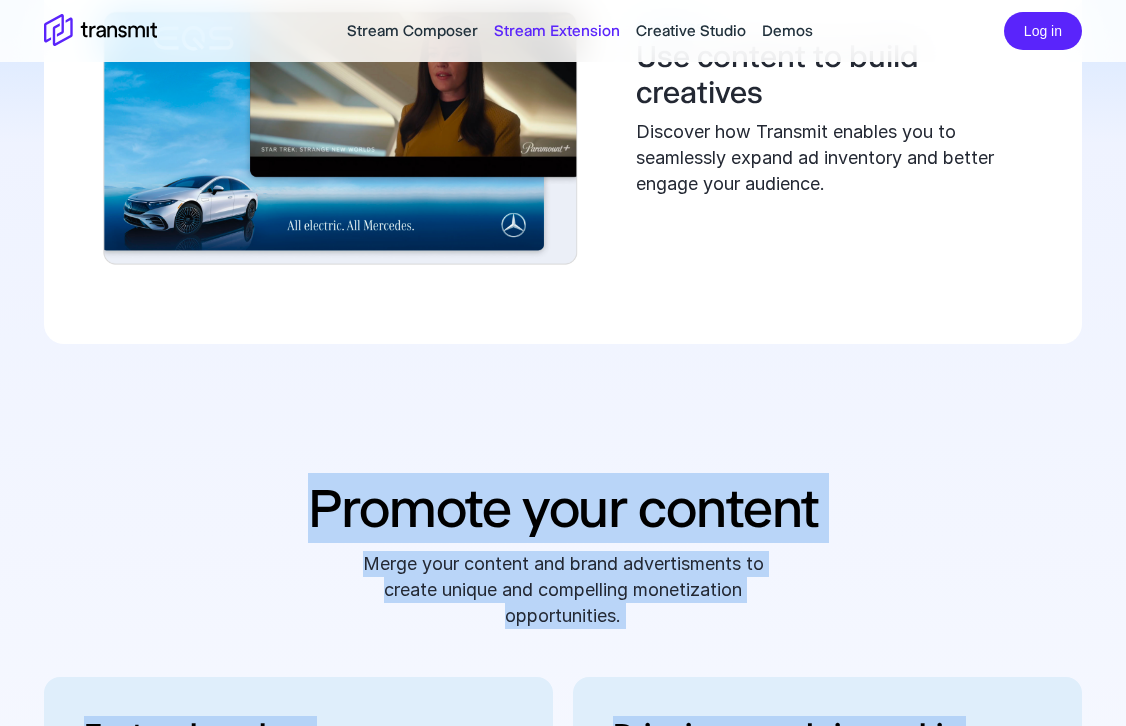 drag, startPoint x: 1019, startPoint y: 626, endPoint x: 188, endPoint y: 483, distance: 843.2141 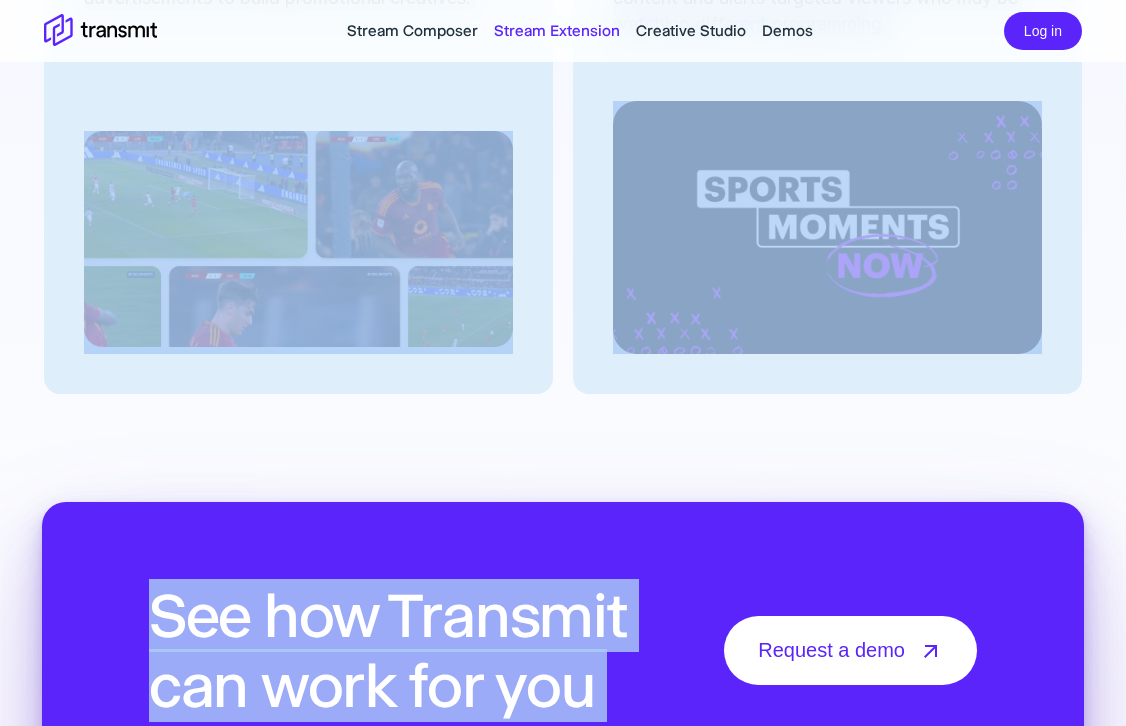 scroll, scrollTop: 2136, scrollLeft: 0, axis: vertical 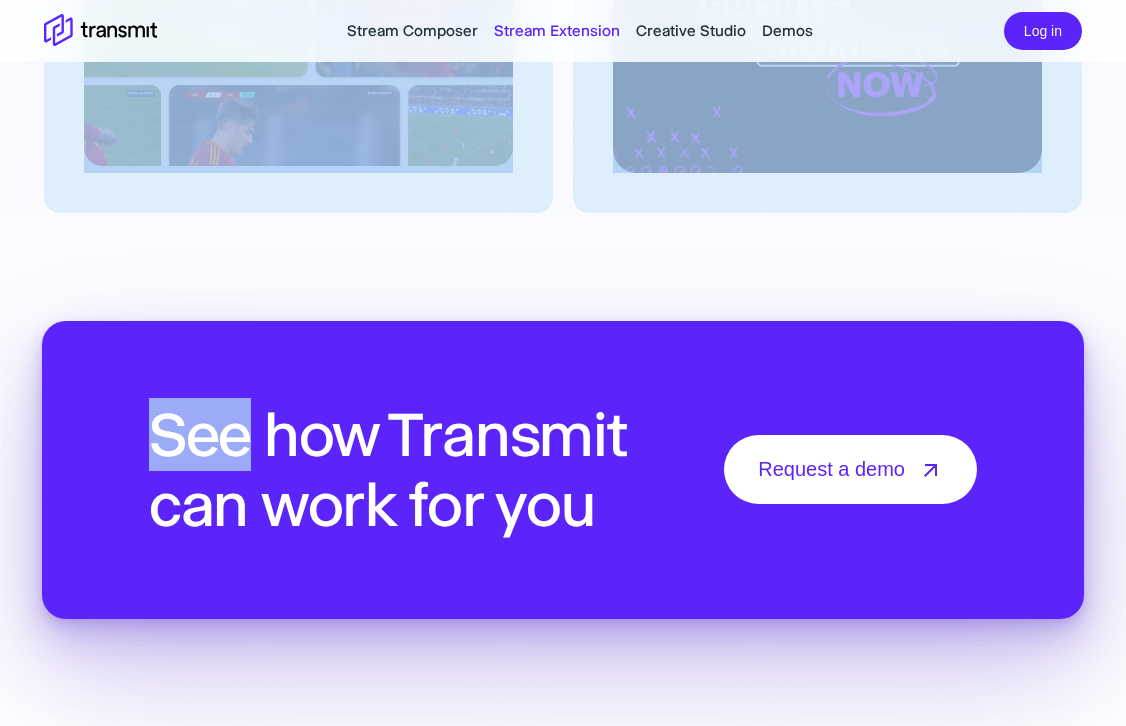 drag, startPoint x: 188, startPoint y: 483, endPoint x: 870, endPoint y: 184, distance: 744.66437 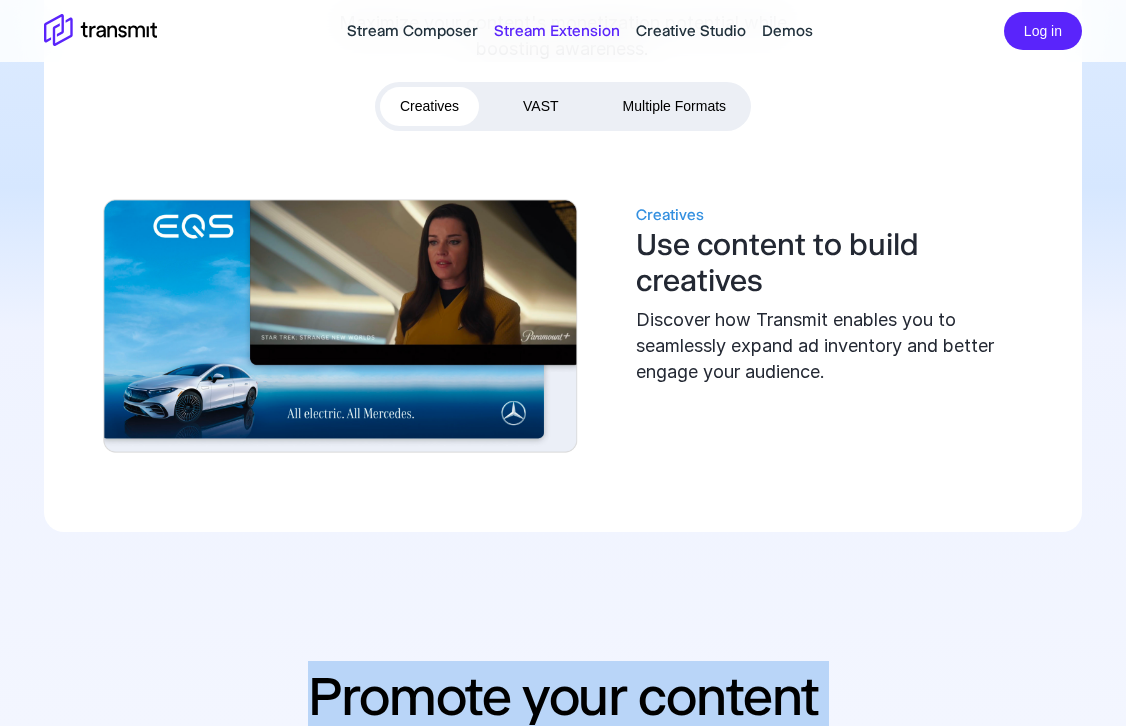 drag, startPoint x: 870, startPoint y: 184, endPoint x: 301, endPoint y: 593, distance: 700.7439 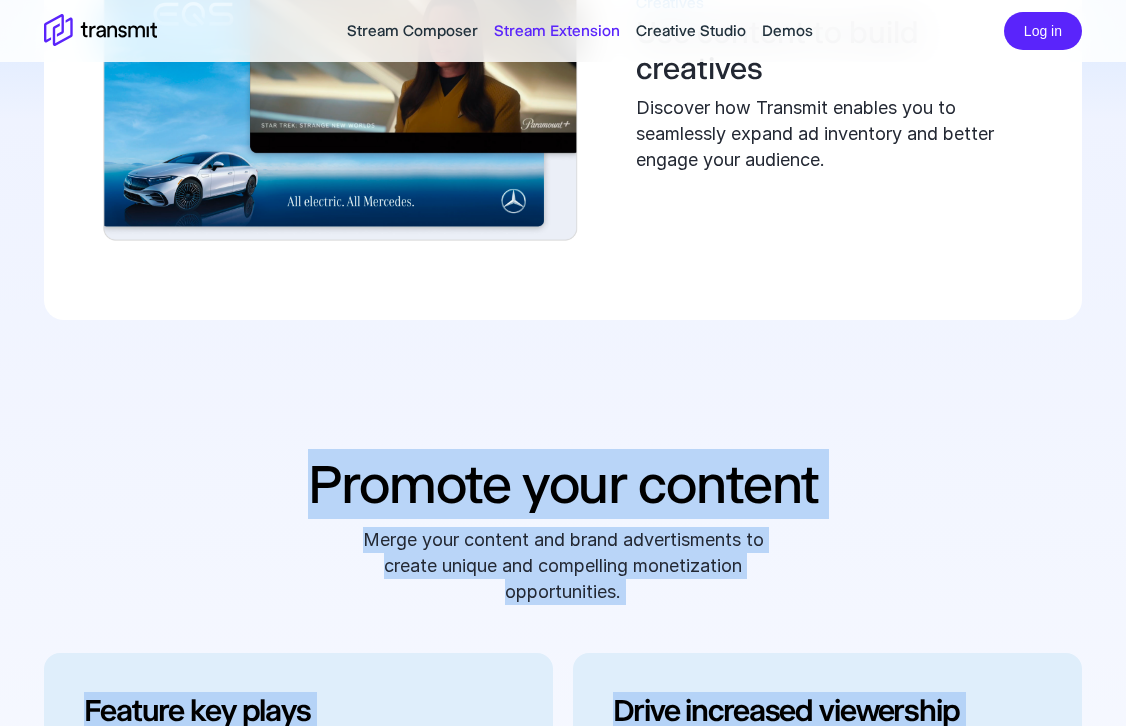 scroll, scrollTop: 1205, scrollLeft: 0, axis: vertical 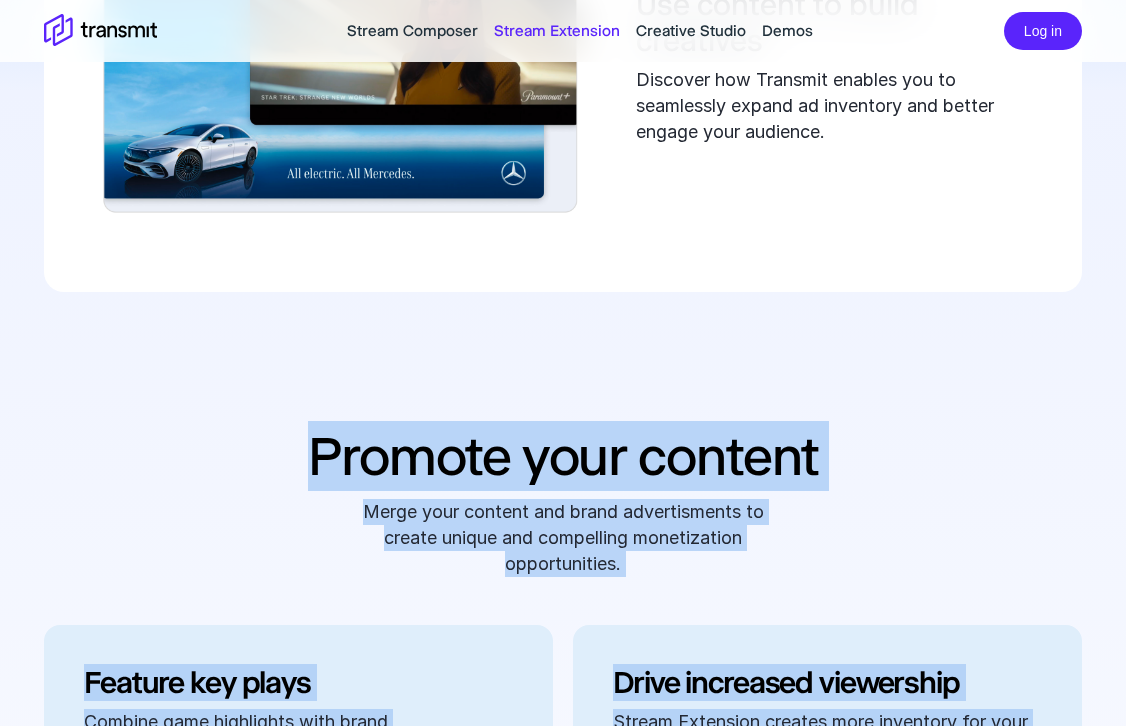 click on "Promote your content" at bounding box center [563, 456] 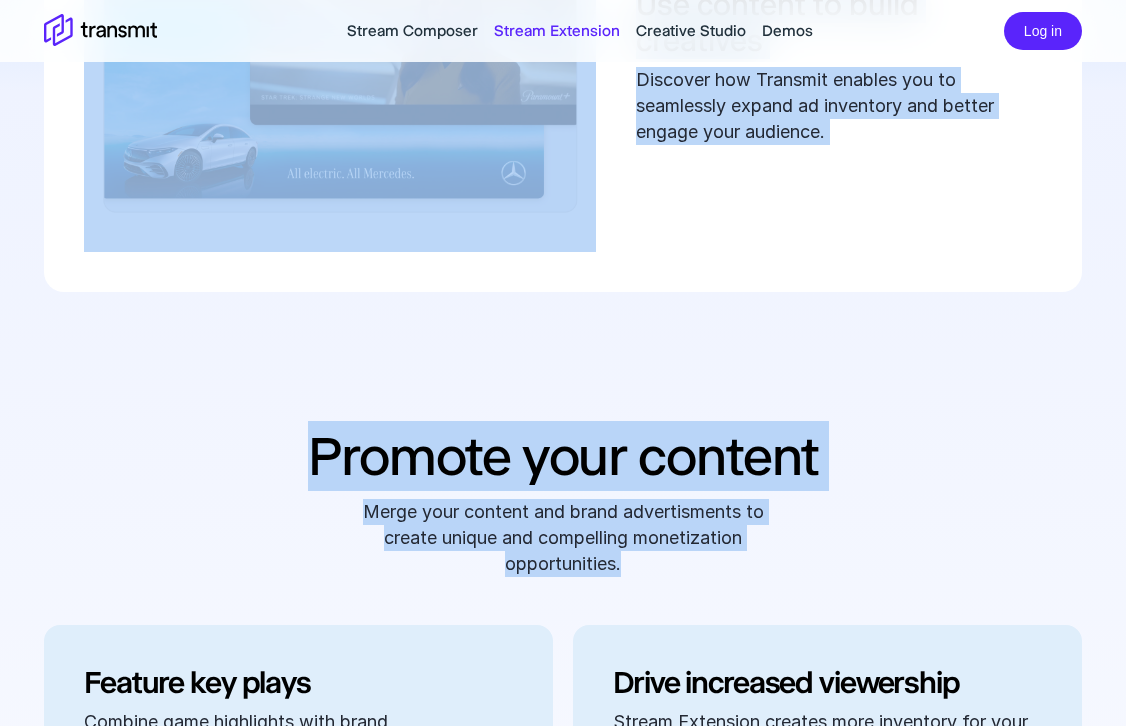 drag, startPoint x: 734, startPoint y: 553, endPoint x: 85, endPoint y: 129, distance: 775.22705 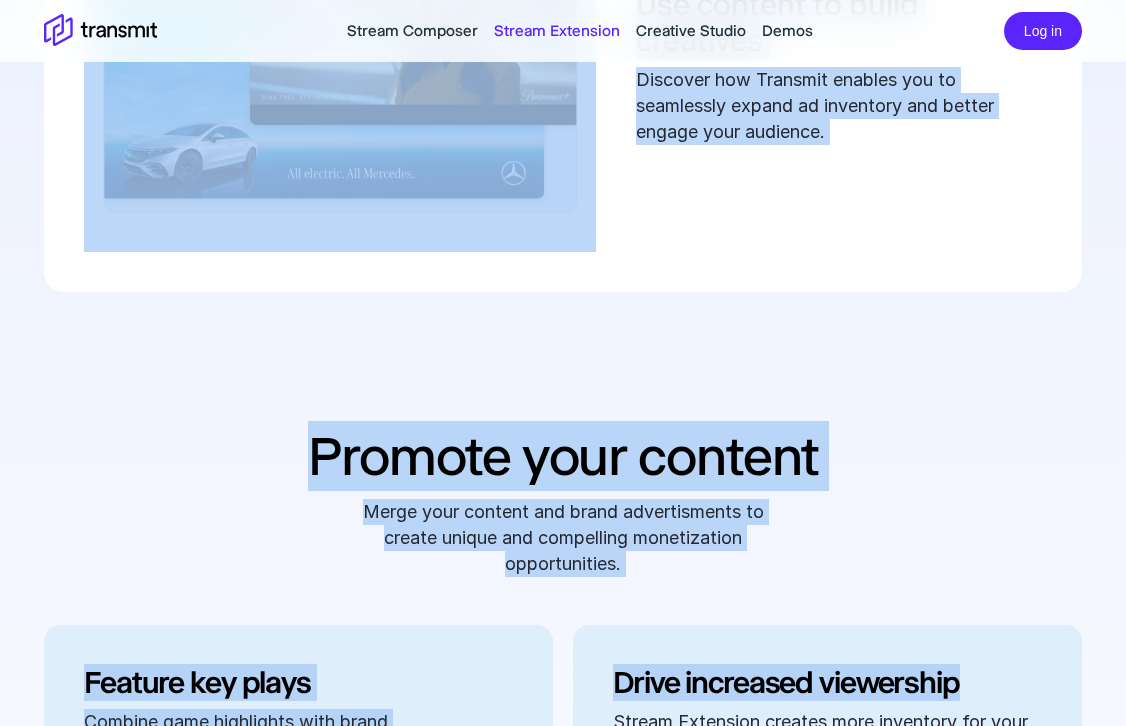 drag, startPoint x: 63, startPoint y: 168, endPoint x: 917, endPoint y: 666, distance: 988.595 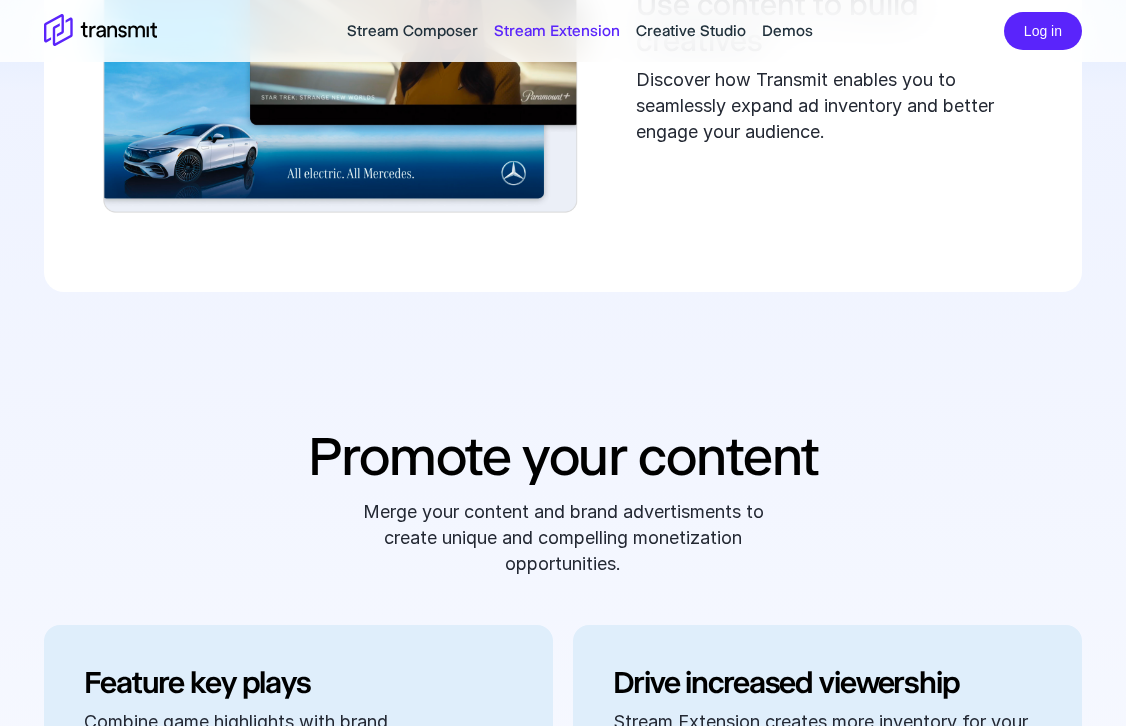 click on "Promote your content Merge your content and brand advertisments to create unique and compelling monetization opportunities. Feature key plays Combine game highlights with brand advertisements to build promotional creatives. Drive increased viewership Stream Extension creates more inventory for your content and alerts targeted viewers who may be watching different programming." at bounding box center [563, 807] 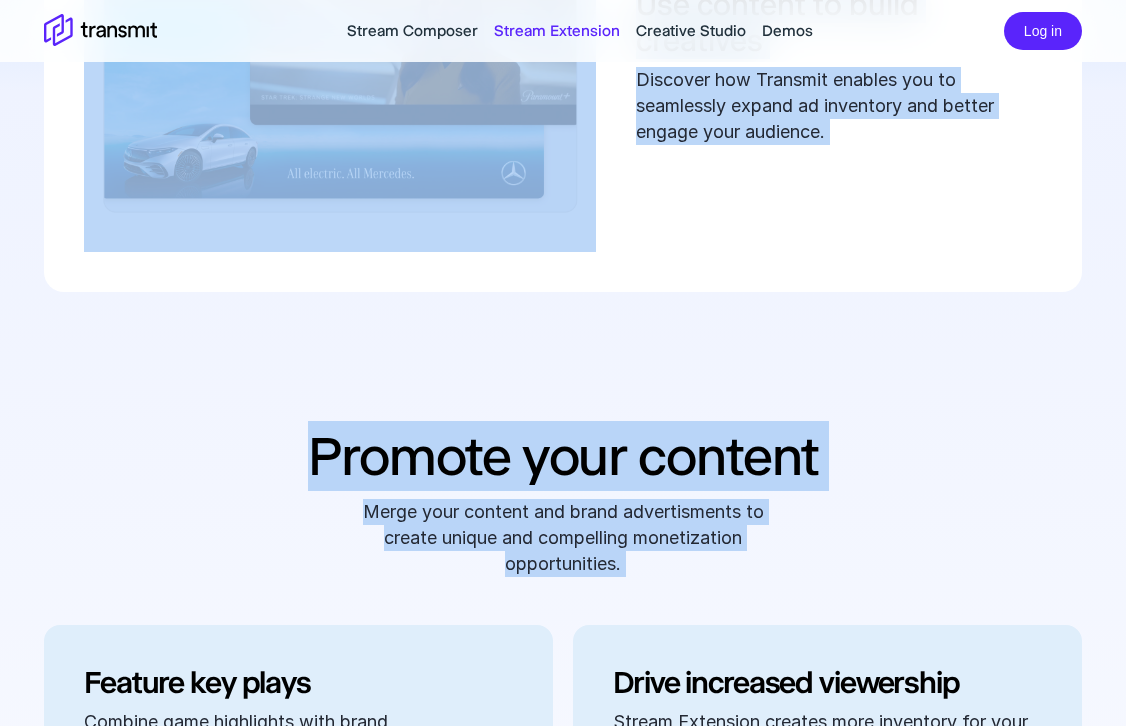drag, startPoint x: 820, startPoint y: 598, endPoint x: 179, endPoint y: 203, distance: 752.9316 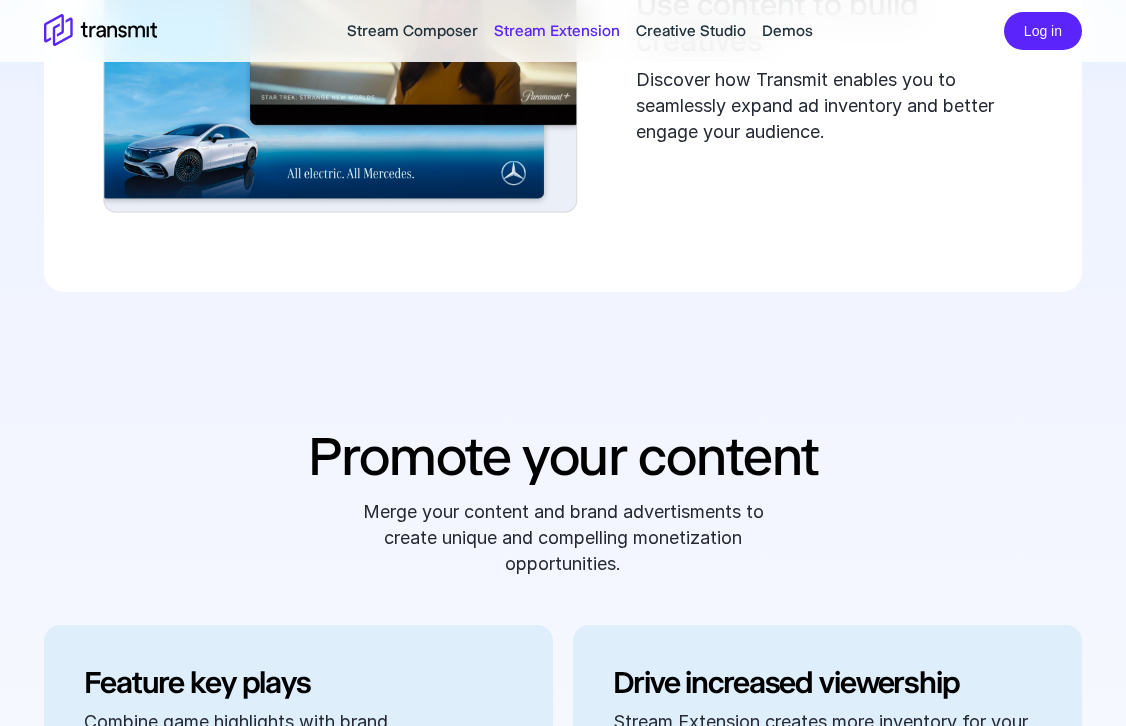 click on "Increase your supply Maximize your content's monetization potential while boosting awareness. Creatives VAST Multiple Formats Creatives Use content to build creatives Discover how Transmit enables you to seamlessly expand ad inventory and better engage your audience." at bounding box center (563, -28) 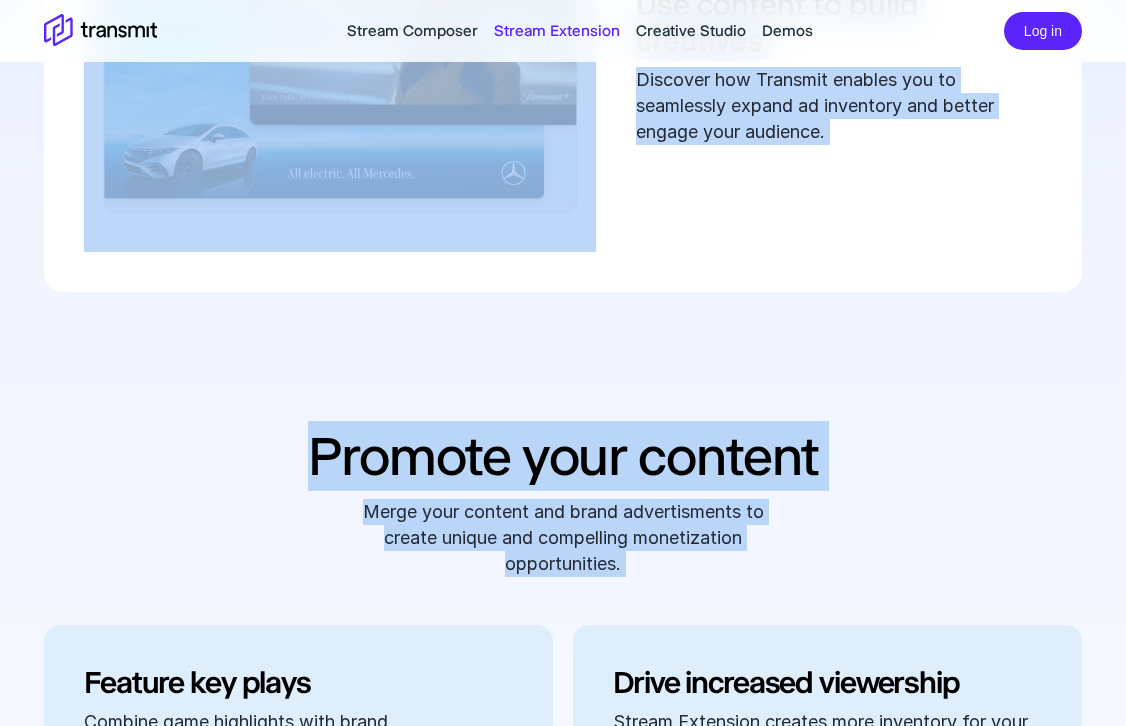 drag, startPoint x: 64, startPoint y: 183, endPoint x: 760, endPoint y: 615, distance: 819.1703 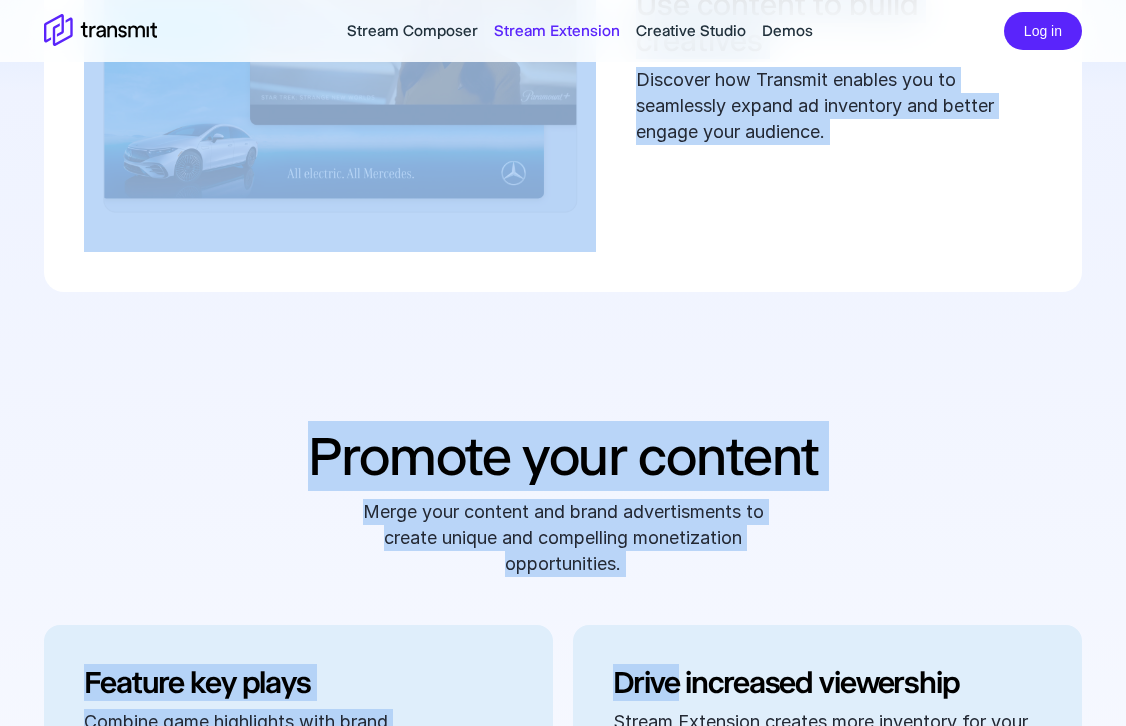 click on "Merge your content and brand advertisments to create unique and compelling monetization opportunities." at bounding box center [563, 538] 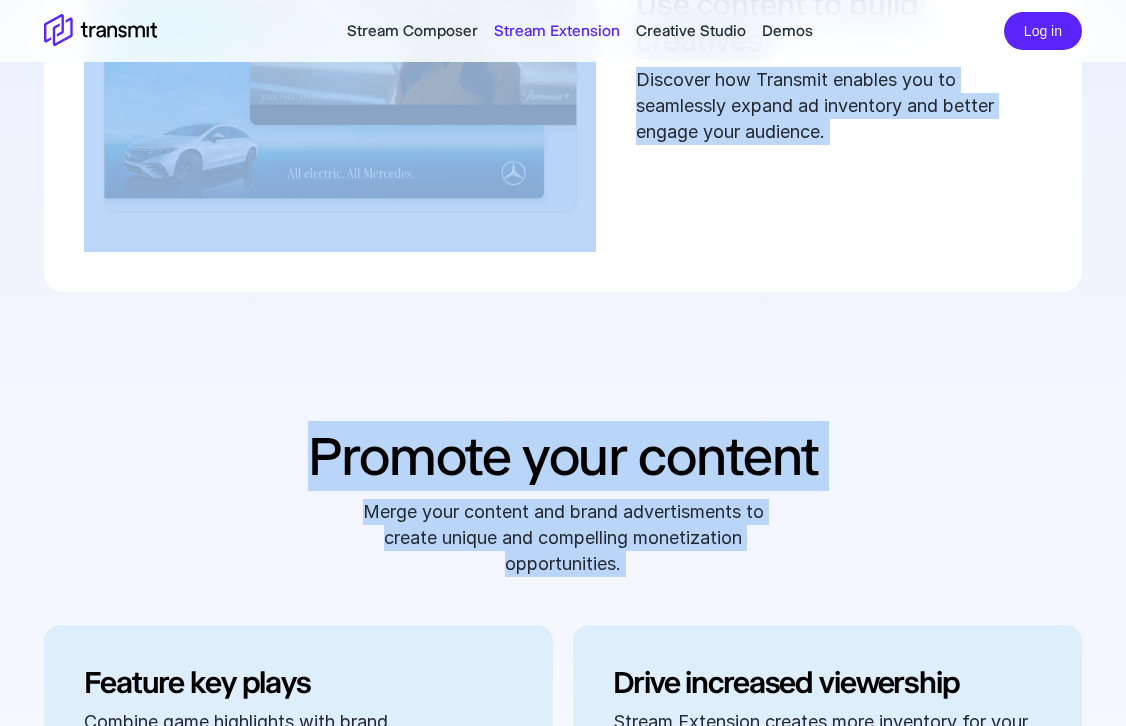 drag, startPoint x: 741, startPoint y: 576, endPoint x: 115, endPoint y: 196, distance: 732.30865 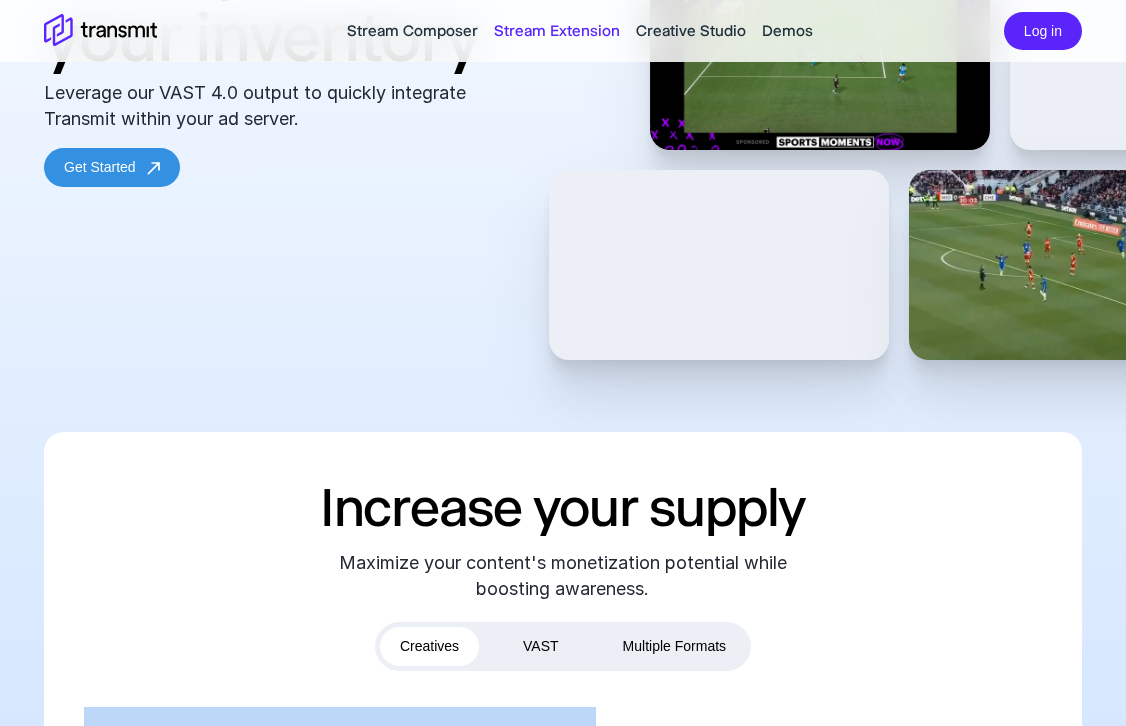 scroll, scrollTop: 1174, scrollLeft: 0, axis: vertical 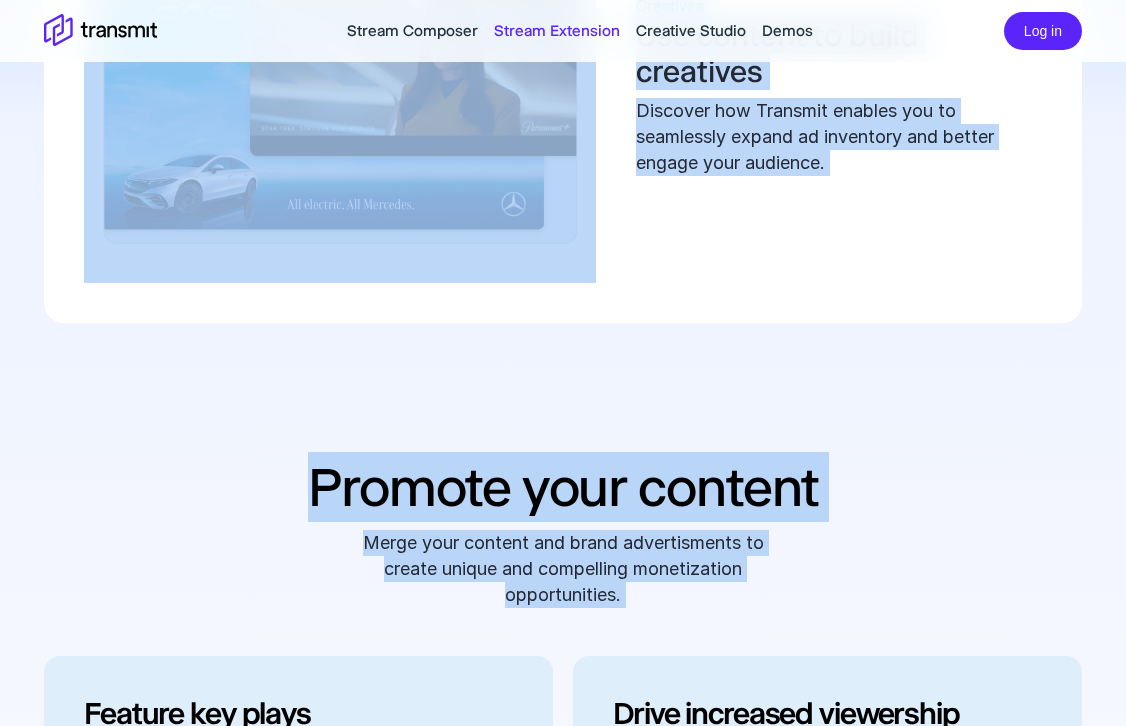 click on "Merge your content and brand advertisments to create unique and compelling monetization opportunities." at bounding box center [563, 569] 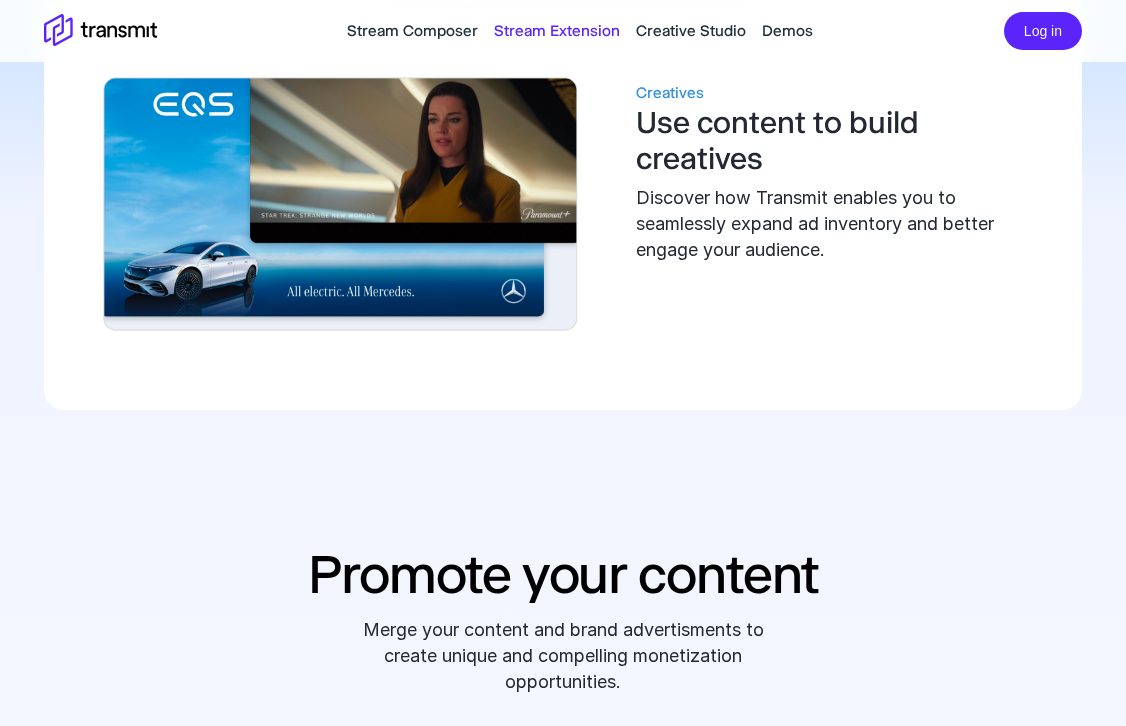 scroll, scrollTop: 1080, scrollLeft: 0, axis: vertical 